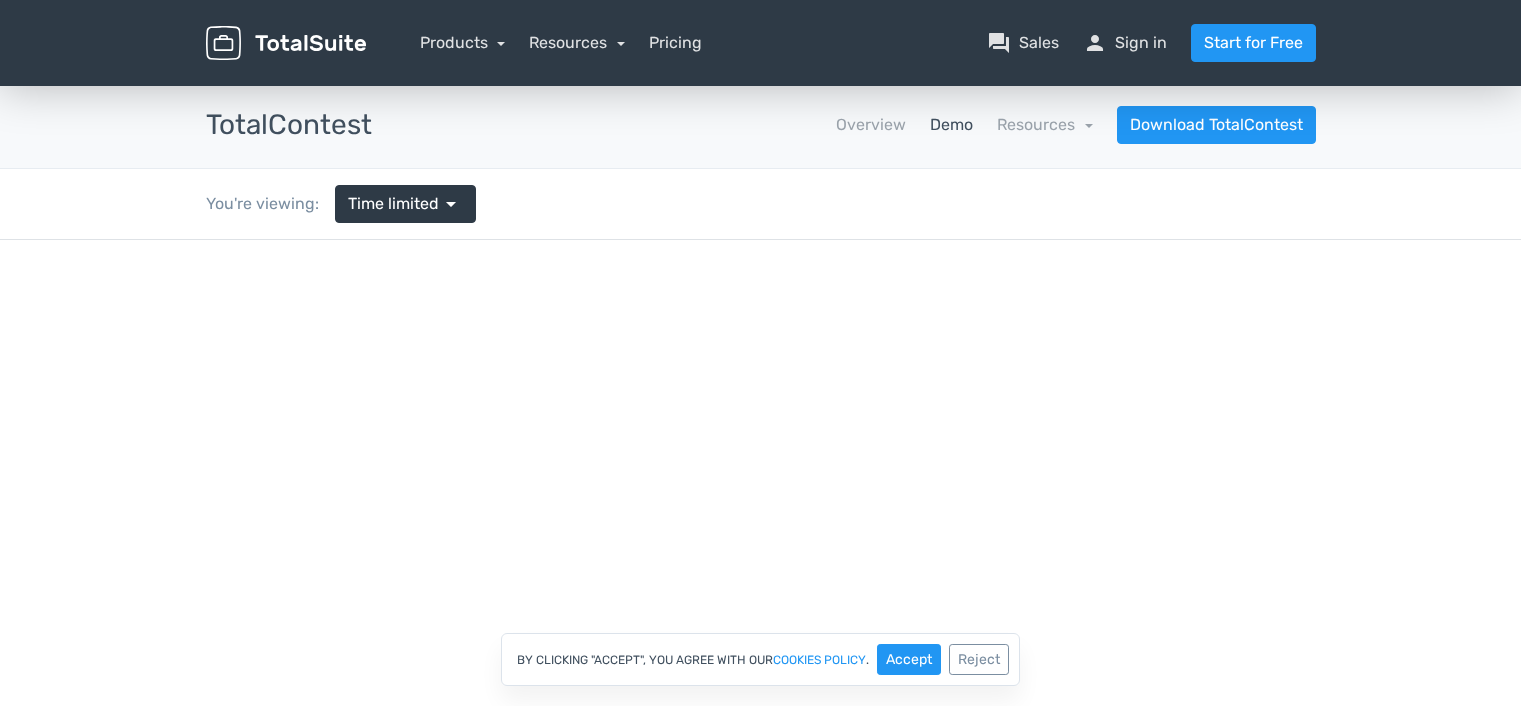 scroll, scrollTop: 0, scrollLeft: 0, axis: both 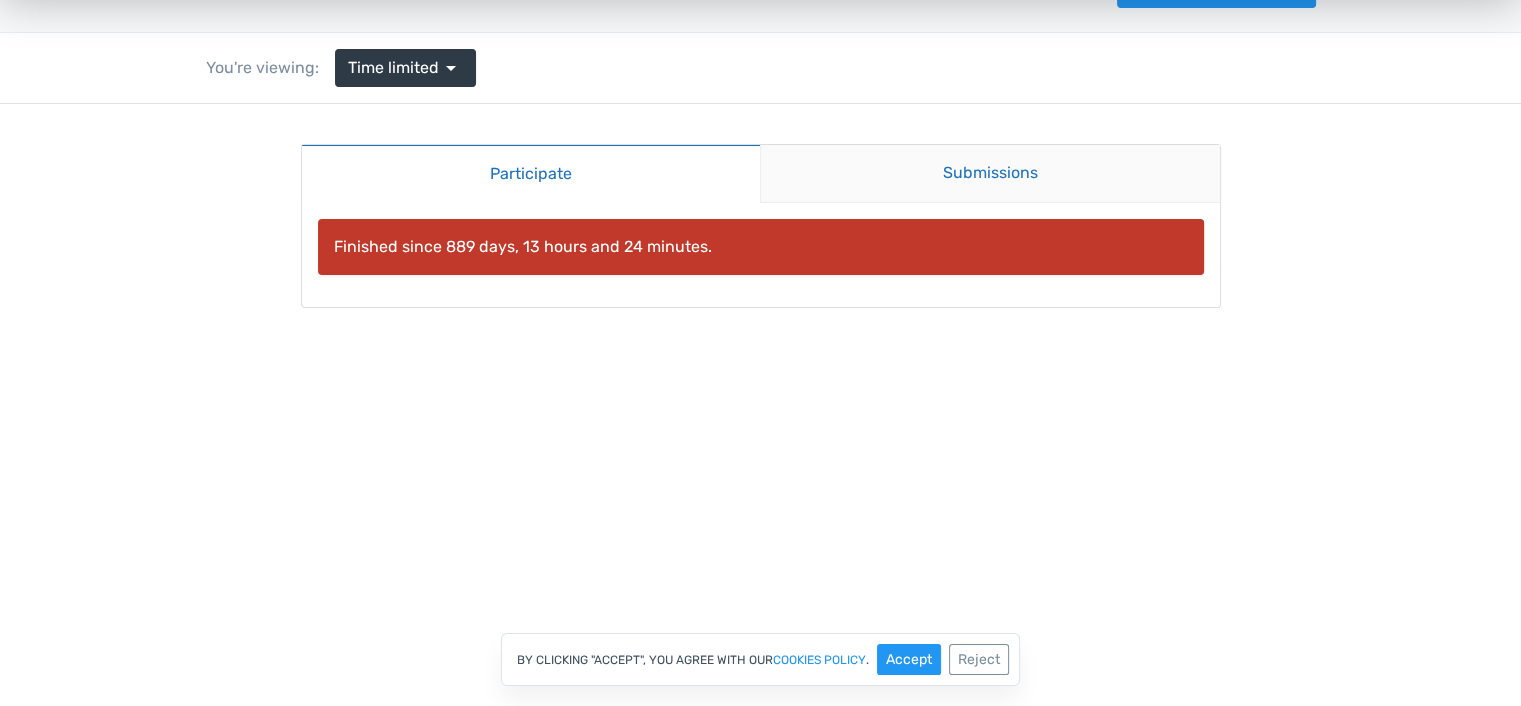click on "Submissions" at bounding box center [990, 174] 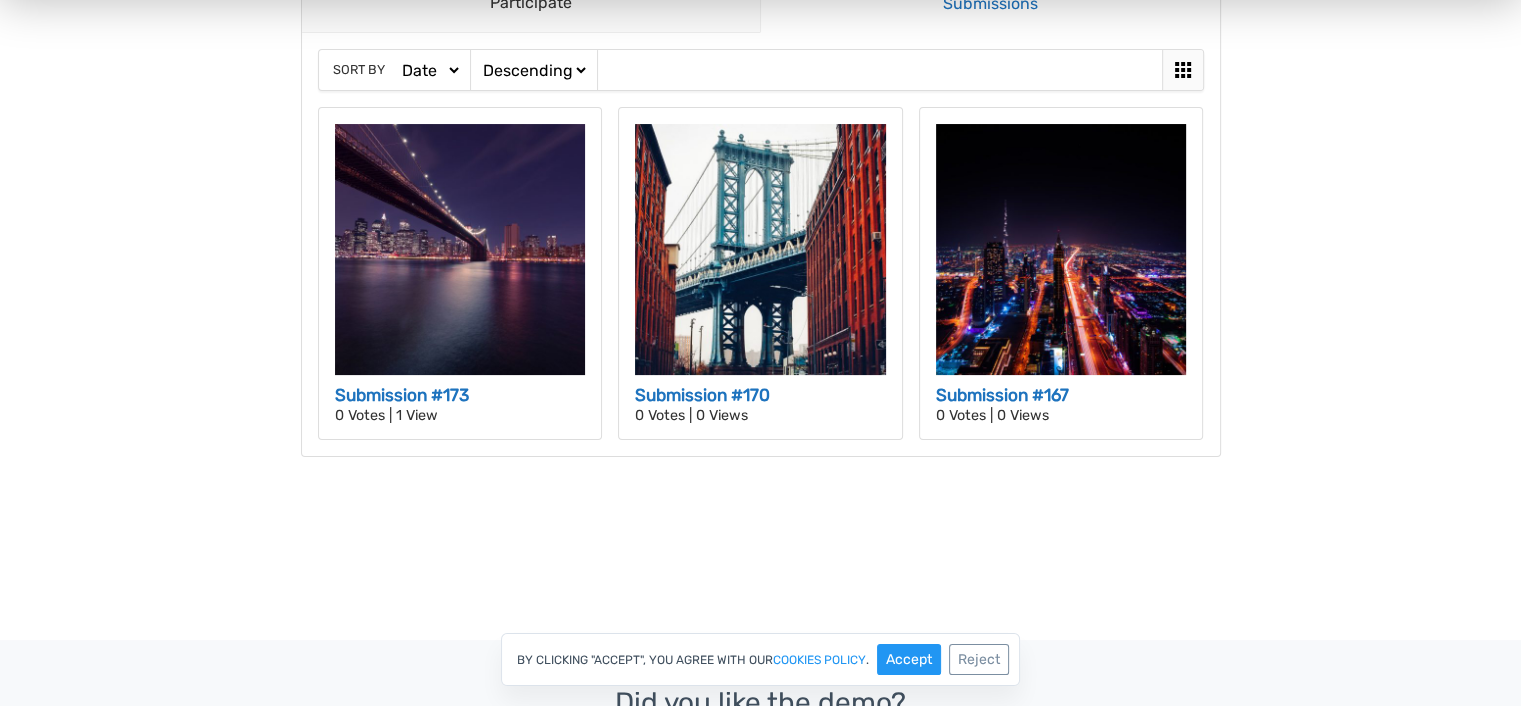 scroll, scrollTop: 308, scrollLeft: 0, axis: vertical 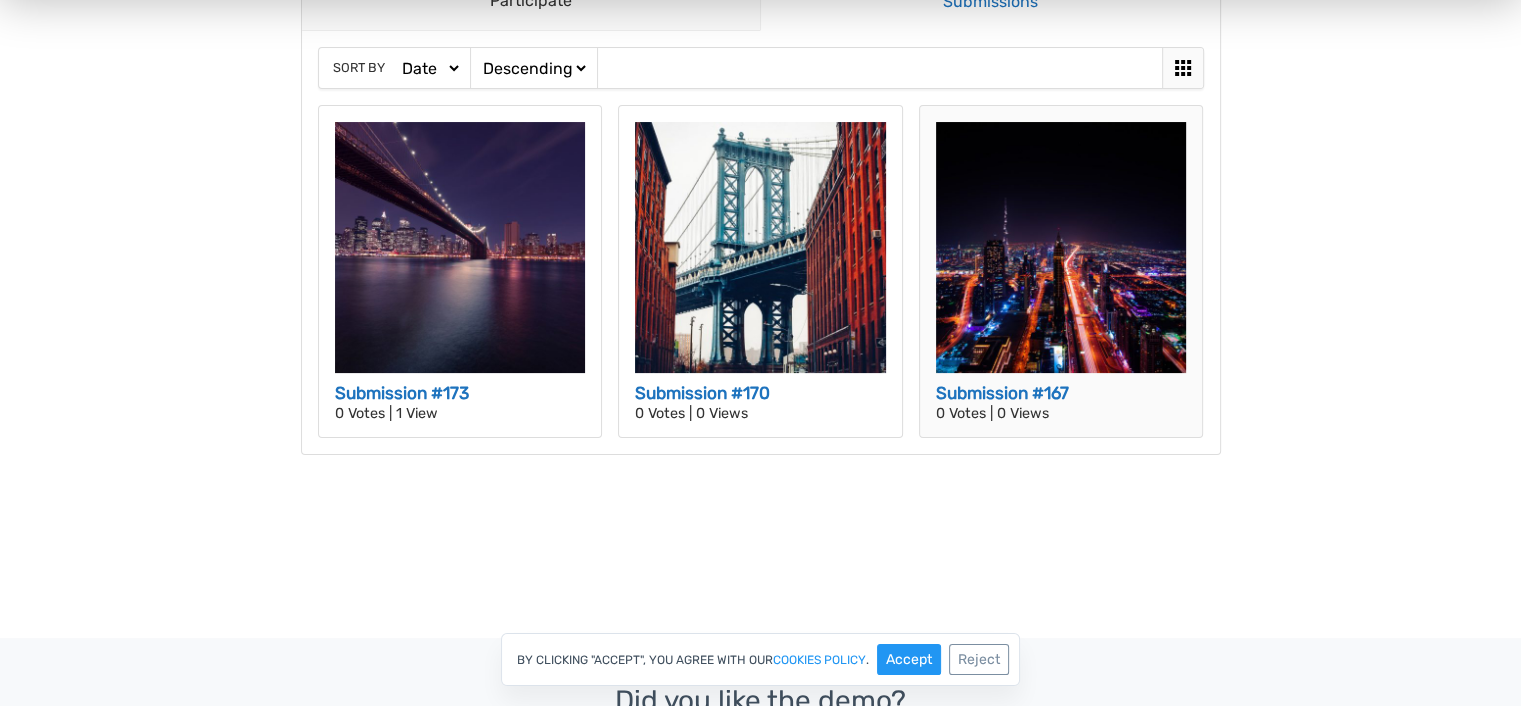 click on "Submission #167" at bounding box center [1061, 394] 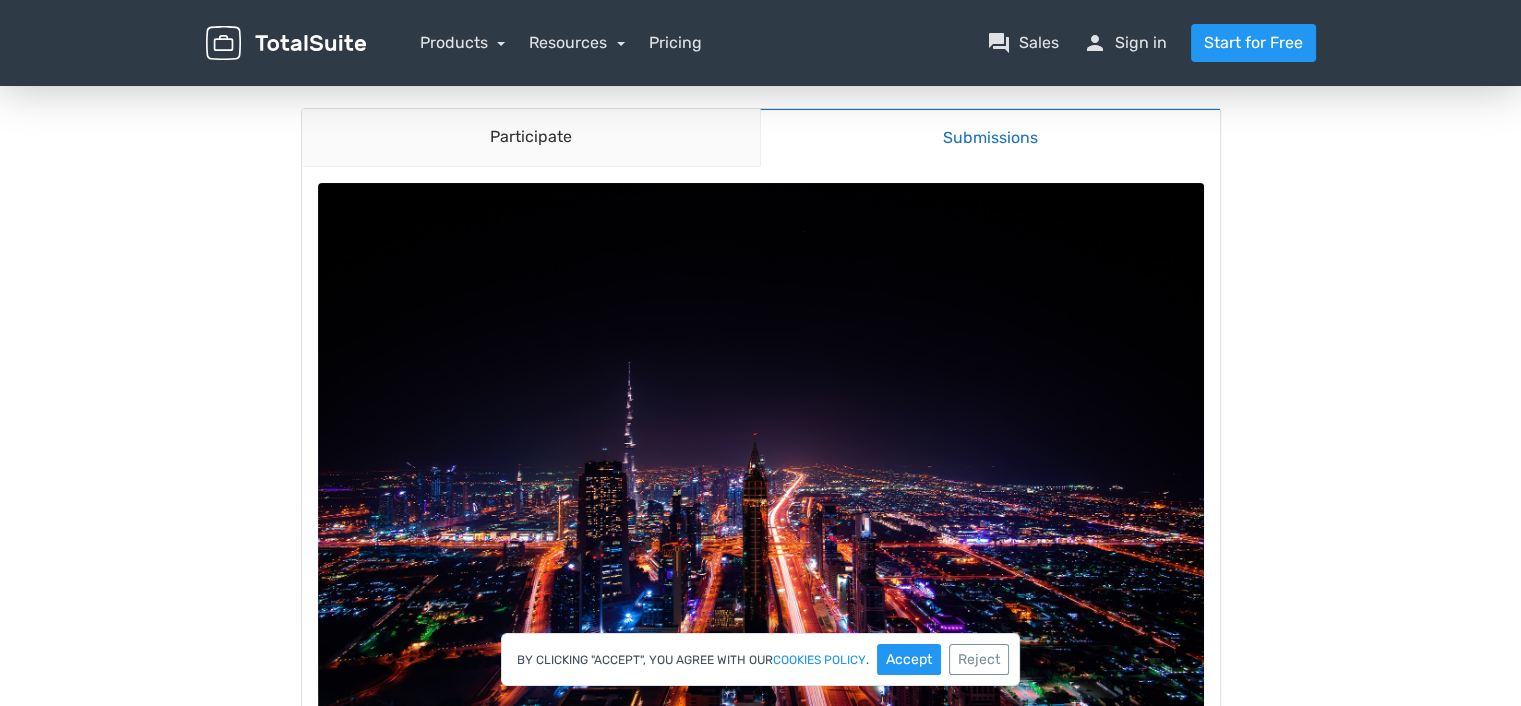 scroll, scrollTop: 176, scrollLeft: 0, axis: vertical 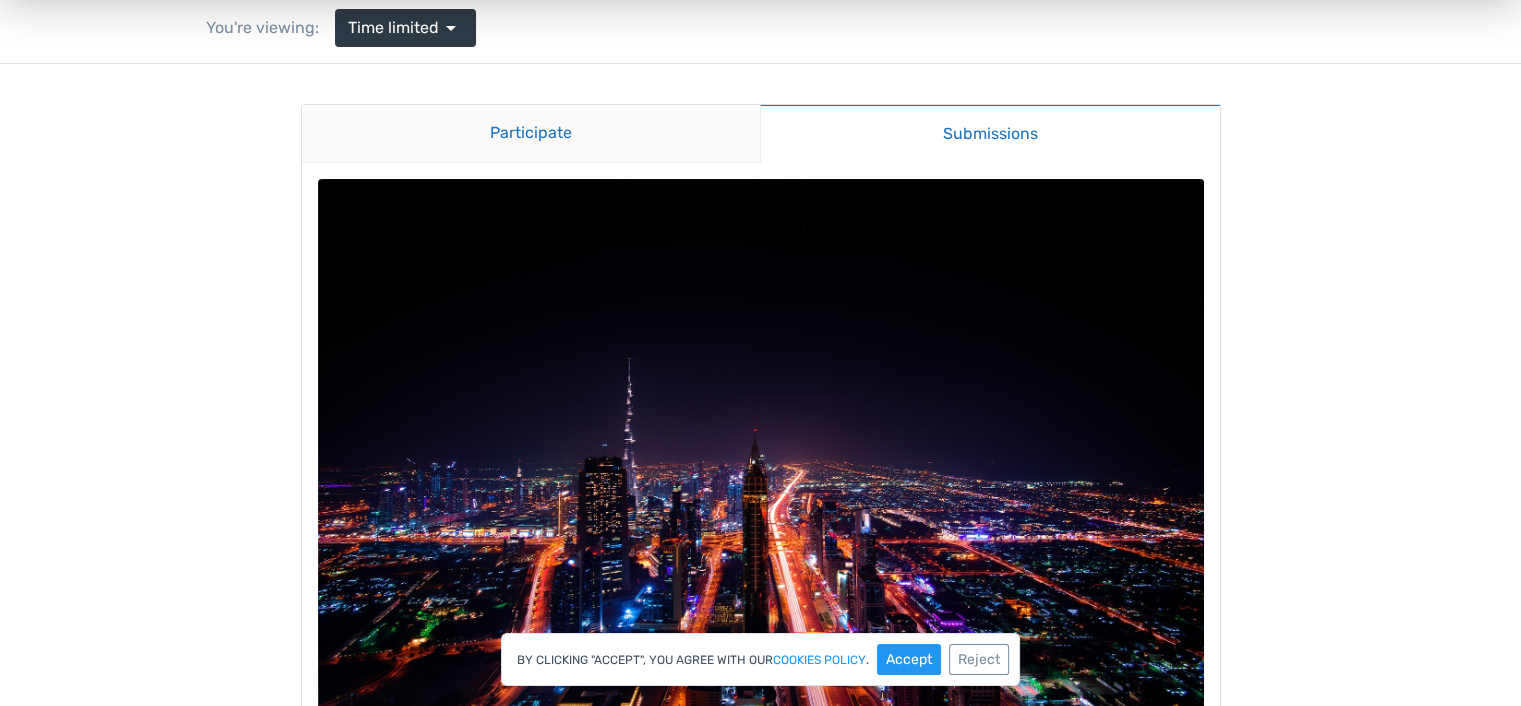 click on "Participate" at bounding box center (531, 134) 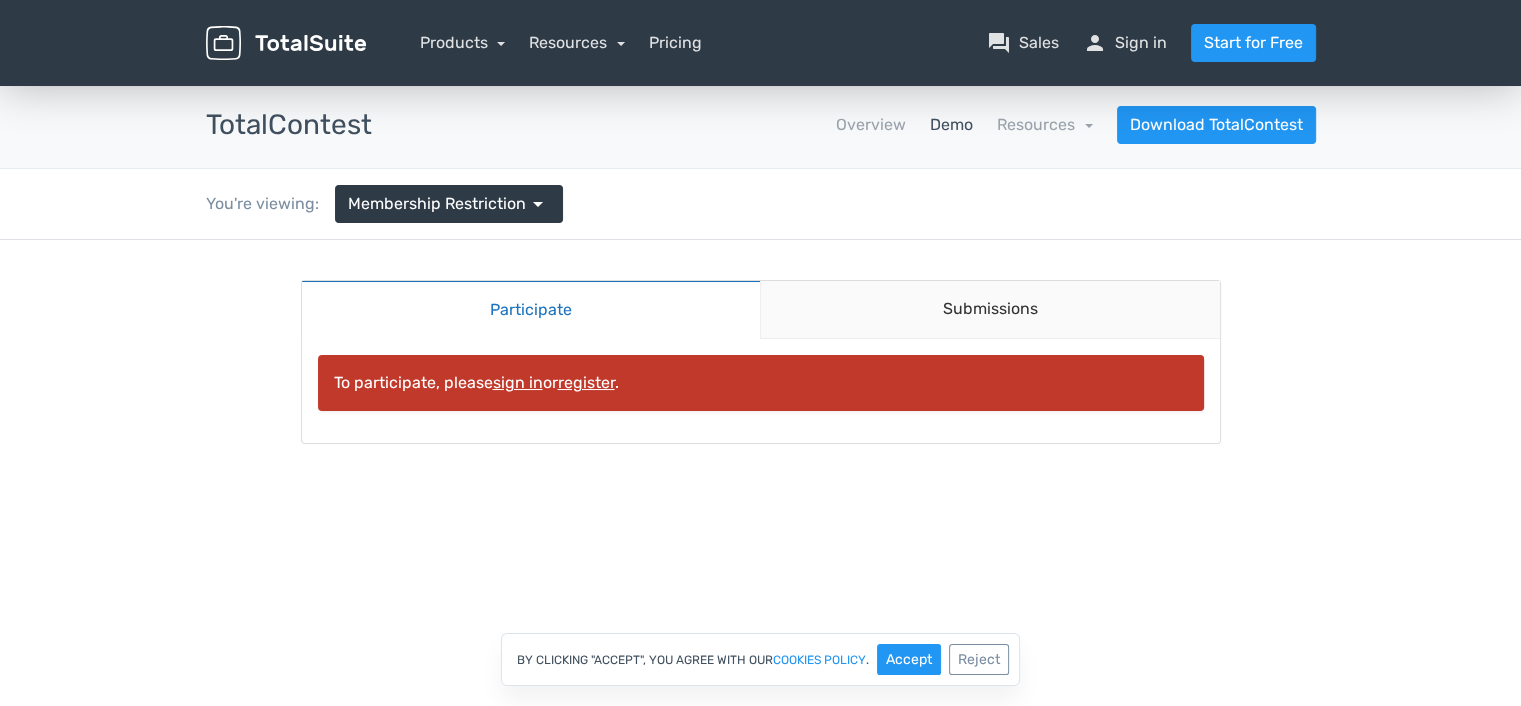 scroll, scrollTop: 0, scrollLeft: 0, axis: both 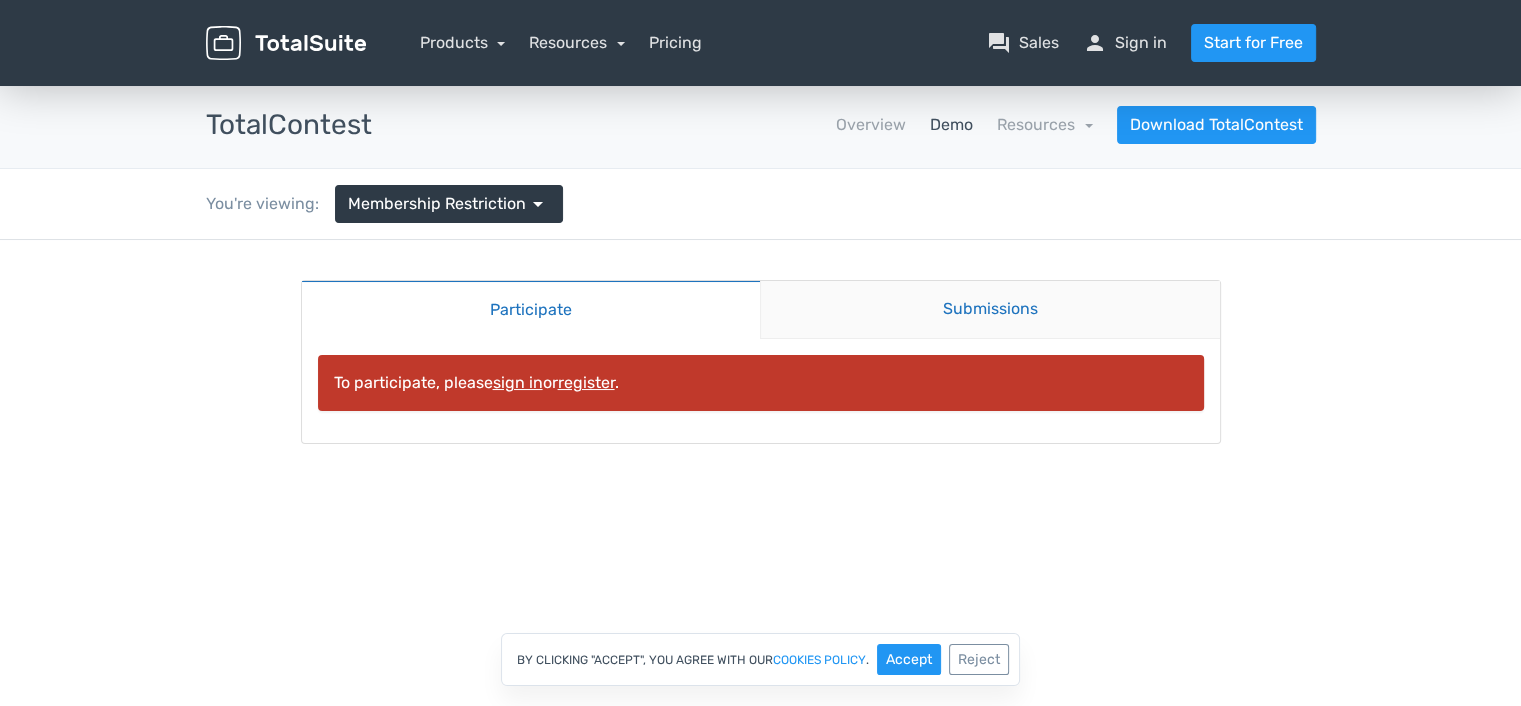 click on "Submissions" at bounding box center [990, 310] 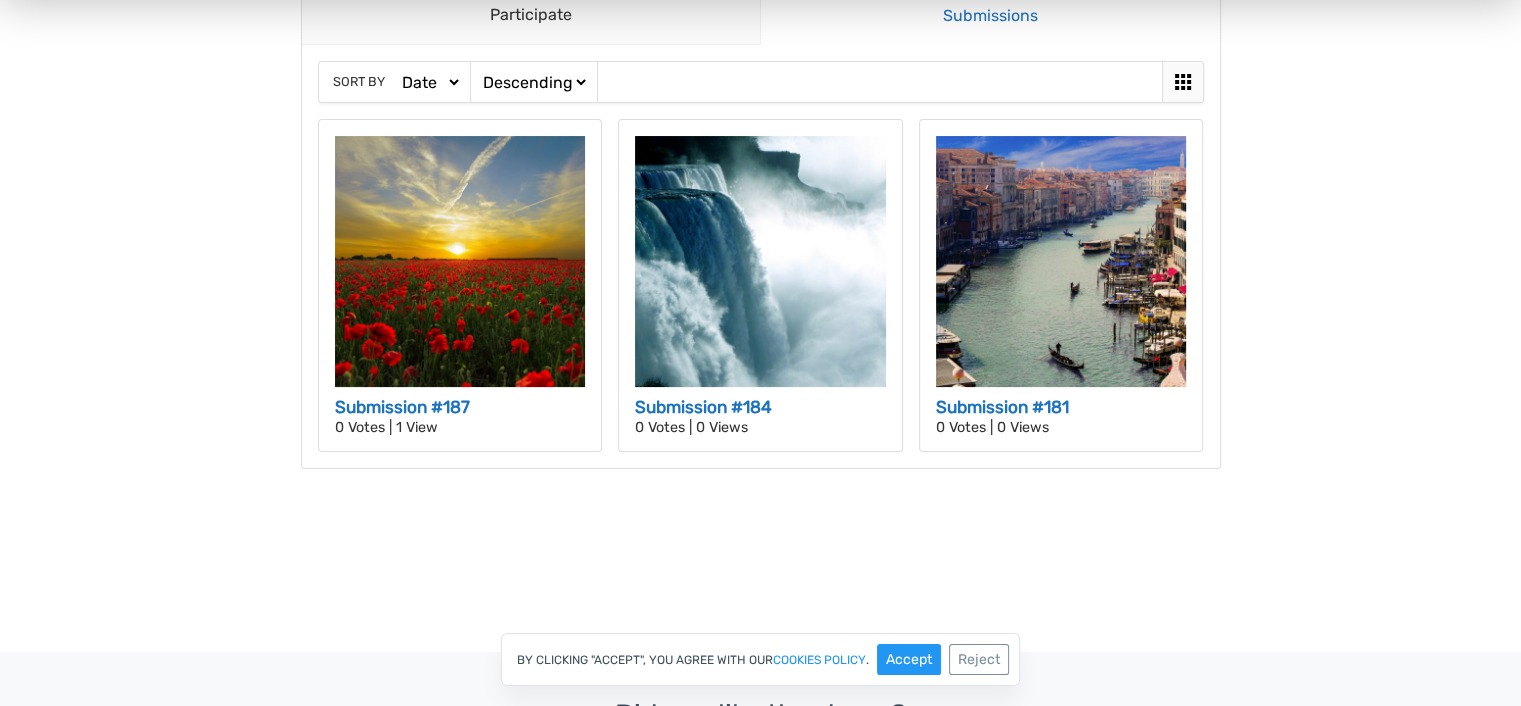 scroll, scrollTop: 0, scrollLeft: 0, axis: both 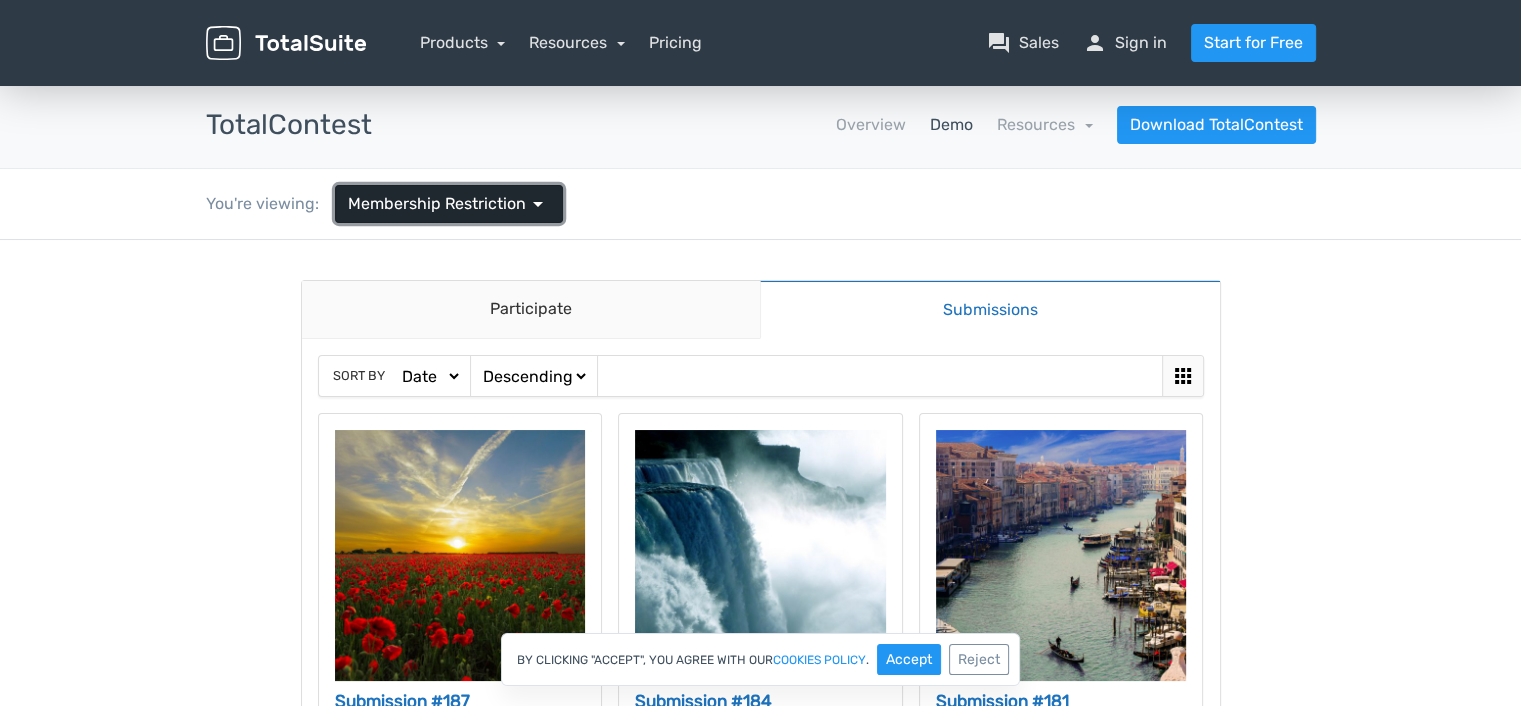 click on "Membership Restriction" at bounding box center [437, 204] 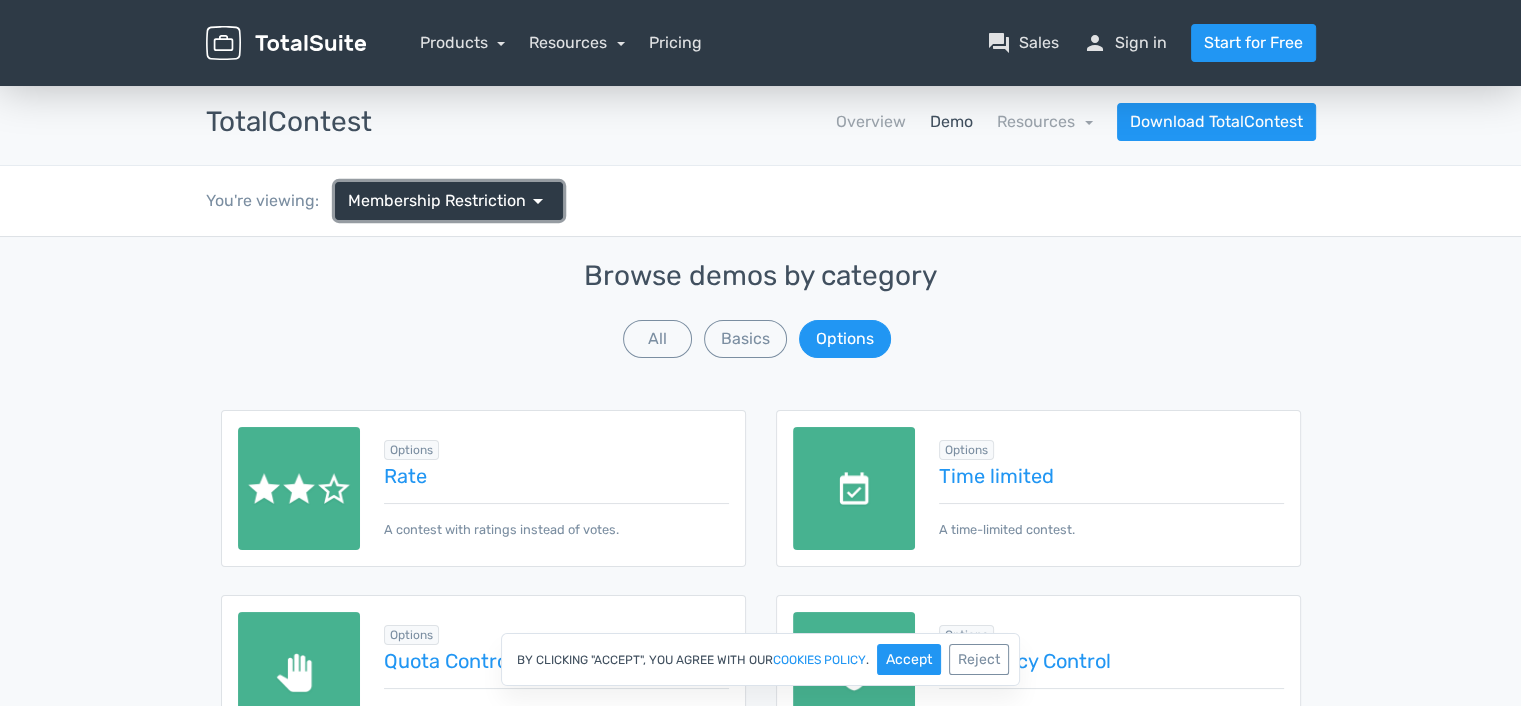 scroll, scrollTop: 0, scrollLeft: 0, axis: both 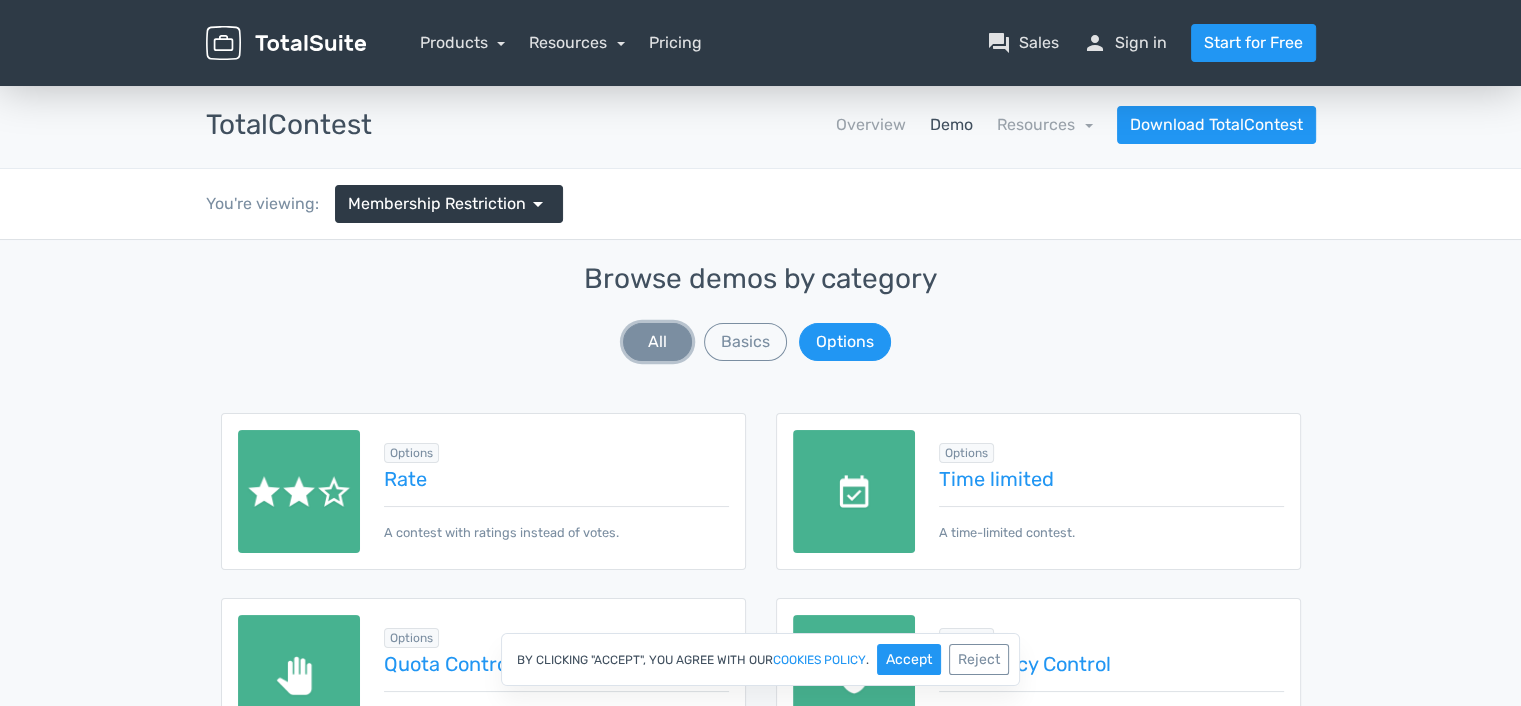 click on "All" at bounding box center (657, 342) 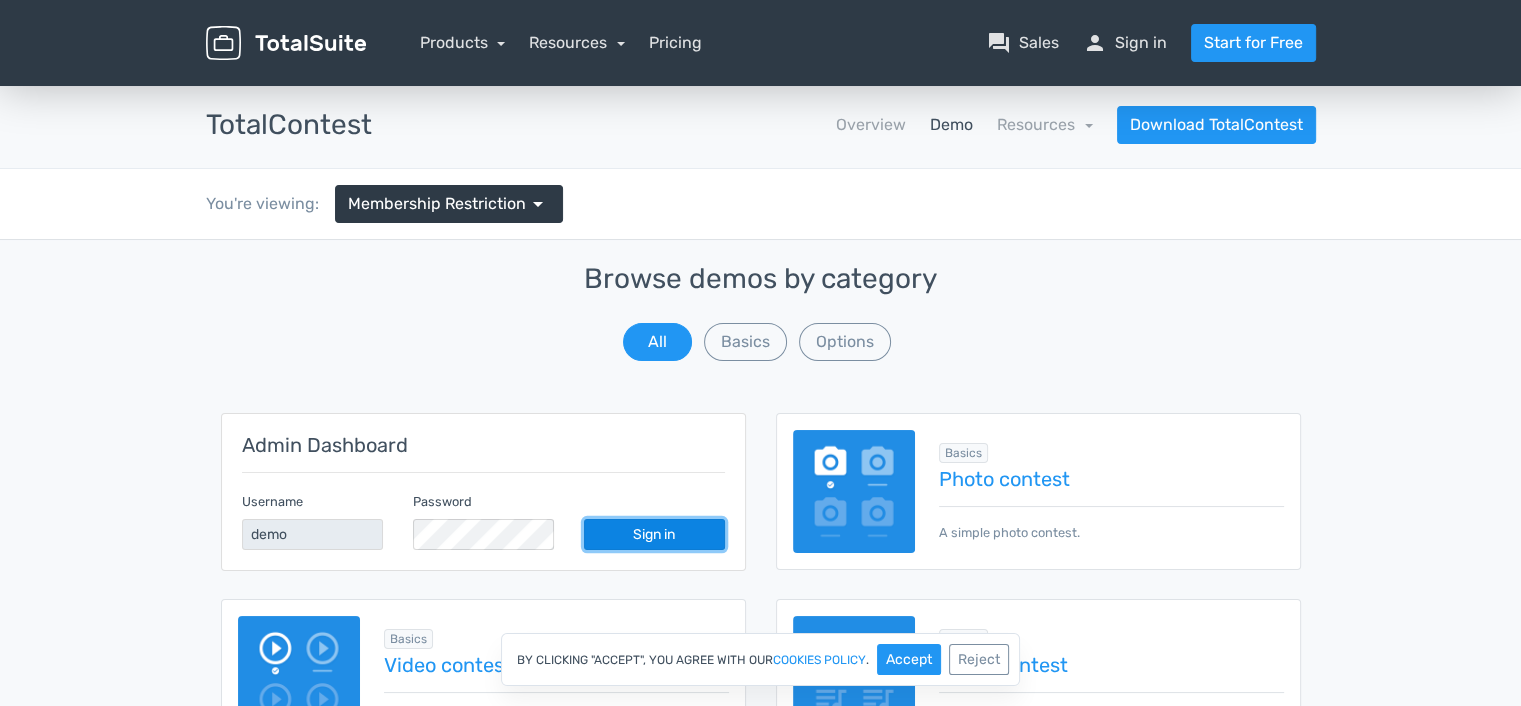 click on "Sign in" at bounding box center (654, 534) 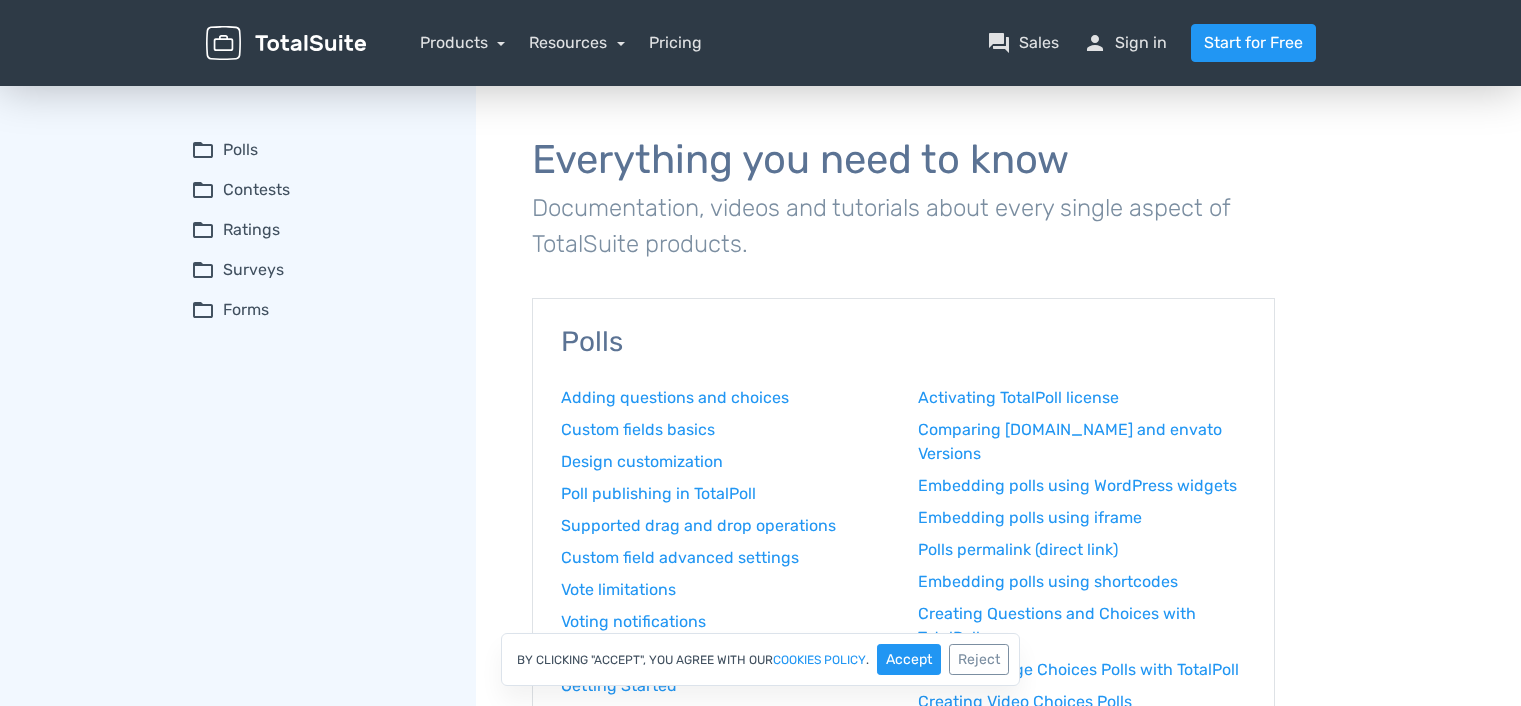 scroll, scrollTop: 0, scrollLeft: 0, axis: both 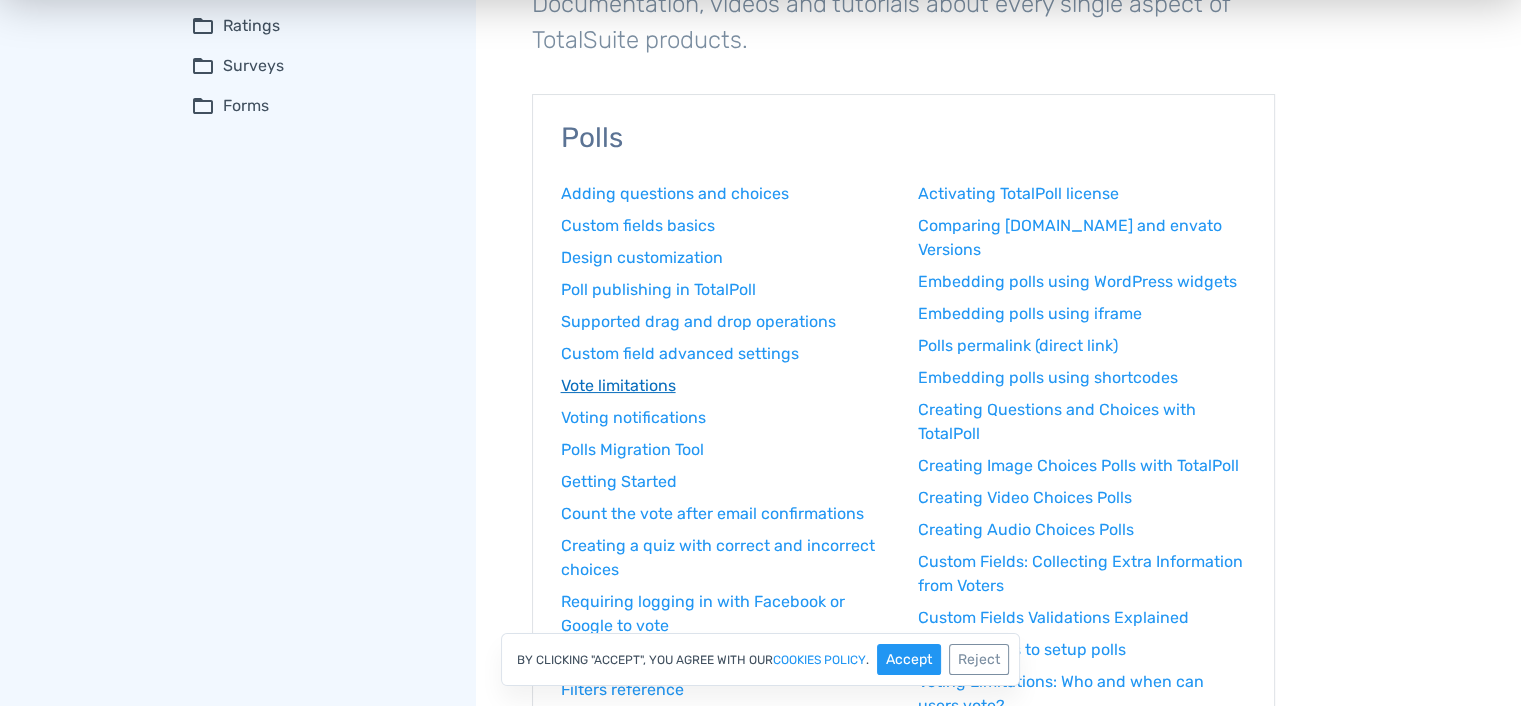 click on "Vote limitations" at bounding box center [725, 386] 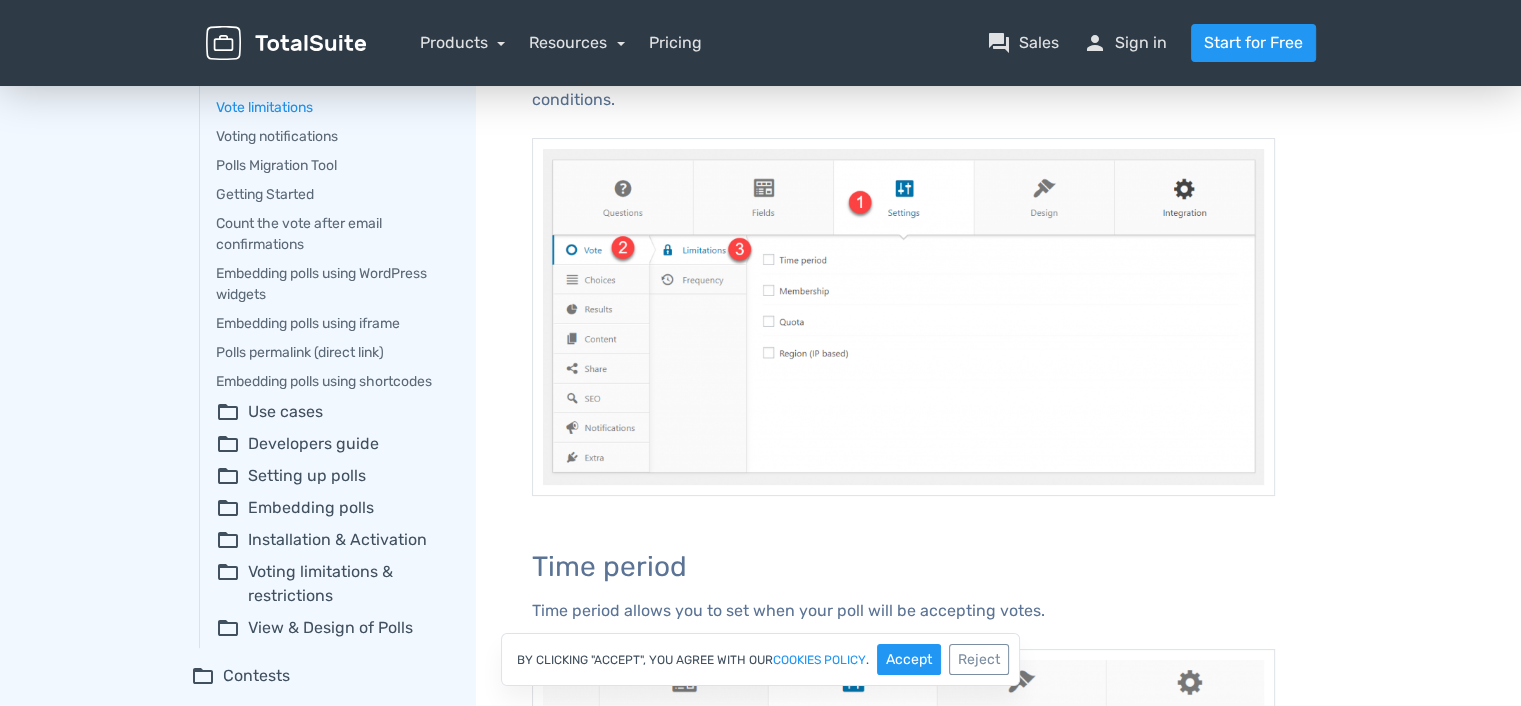 scroll, scrollTop: 256, scrollLeft: 0, axis: vertical 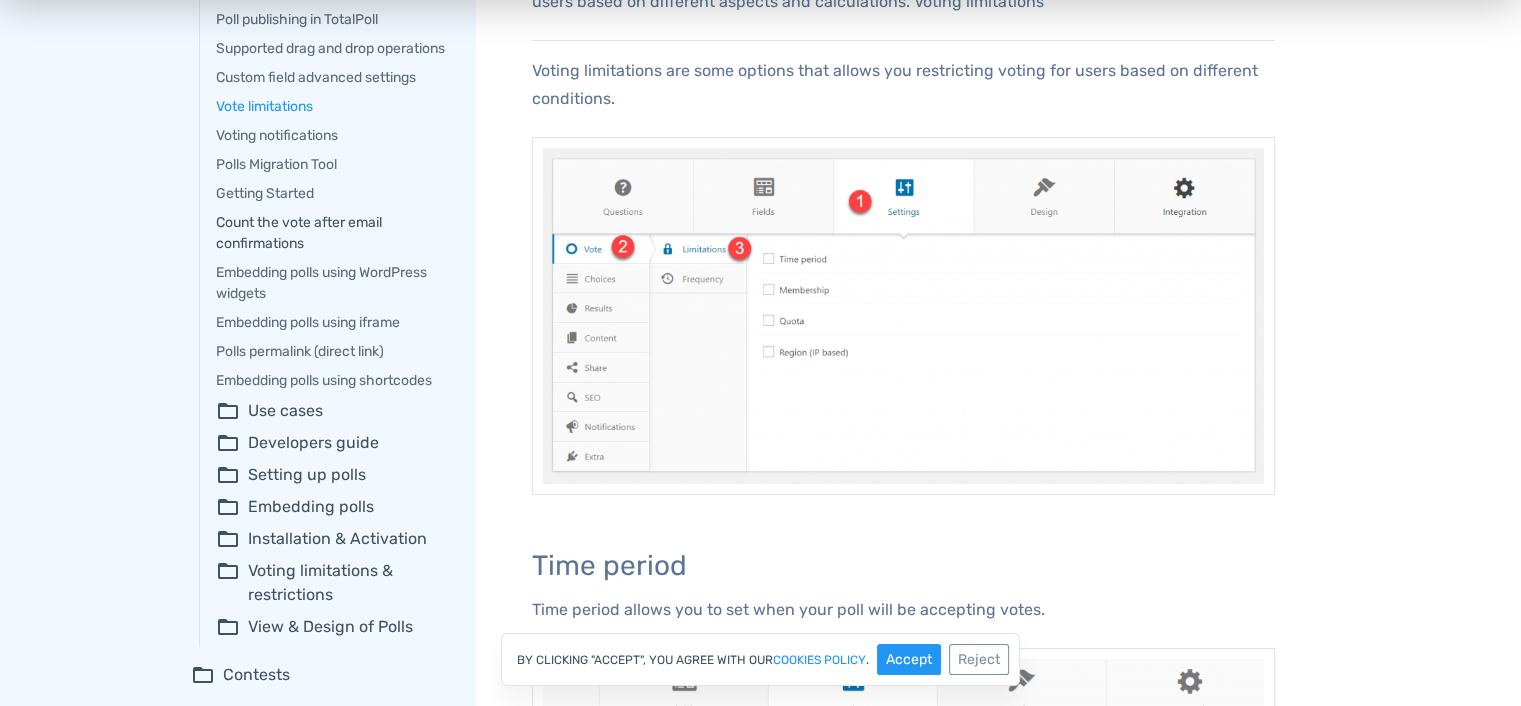 click on "Count the vote after email confirmations" at bounding box center (332, 233) 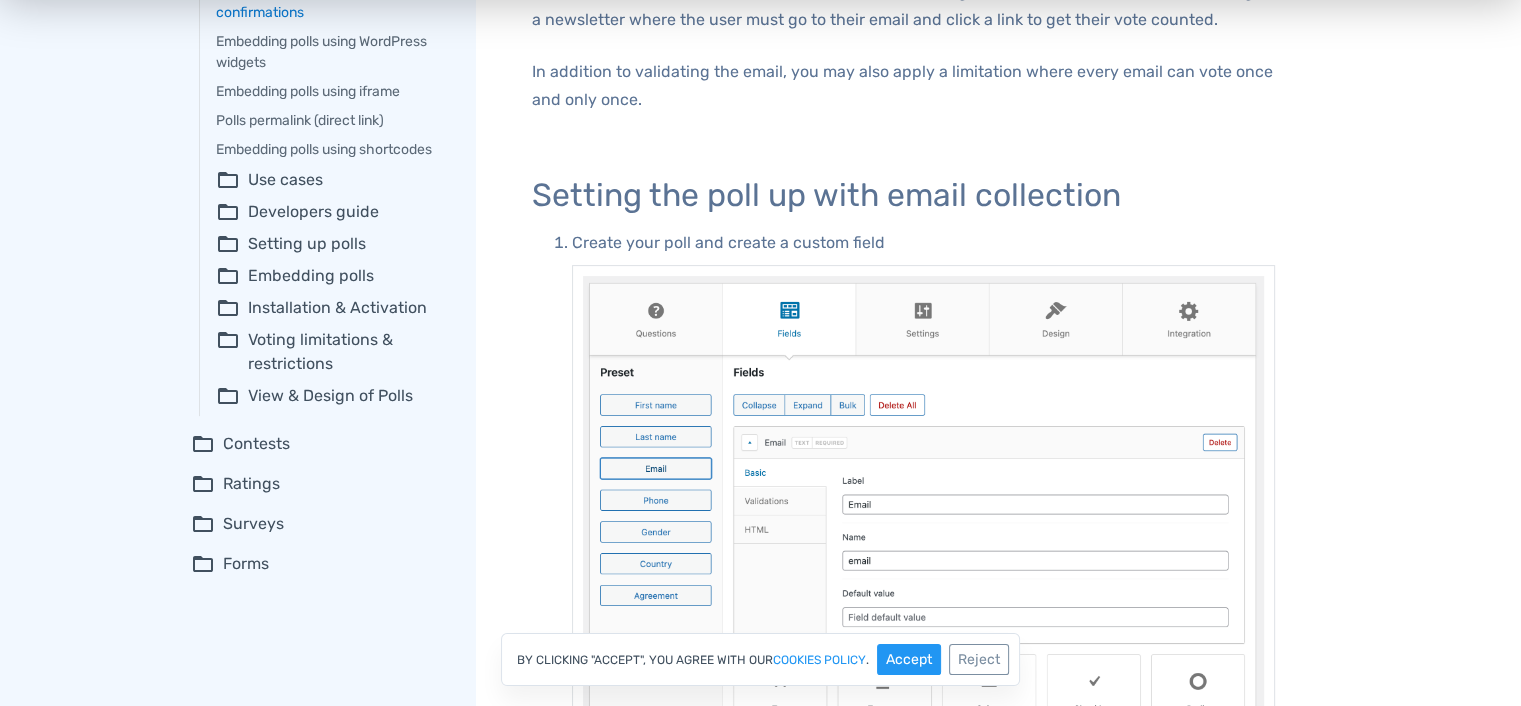scroll, scrollTop: 488, scrollLeft: 0, axis: vertical 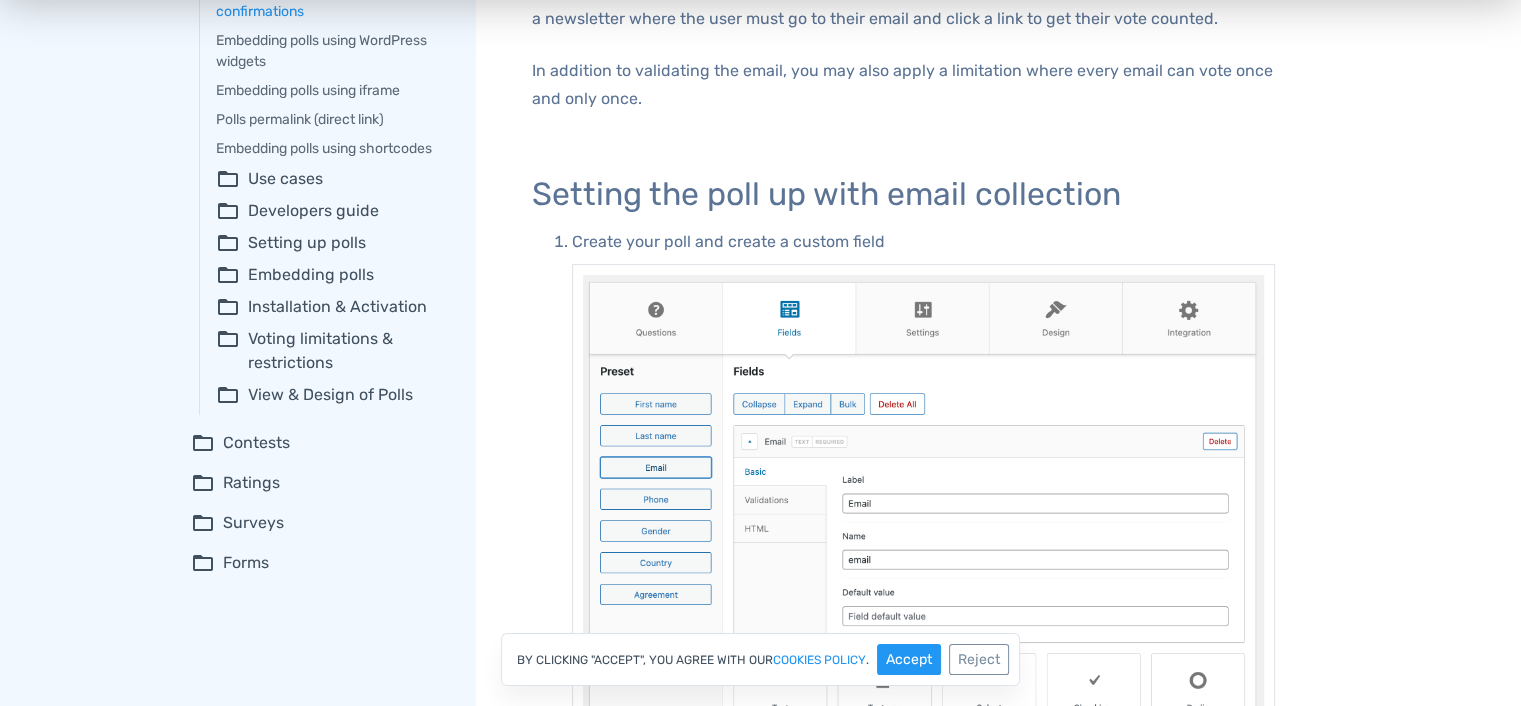 click on "folder_open
Voting limitations & restrictions" at bounding box center [332, 351] 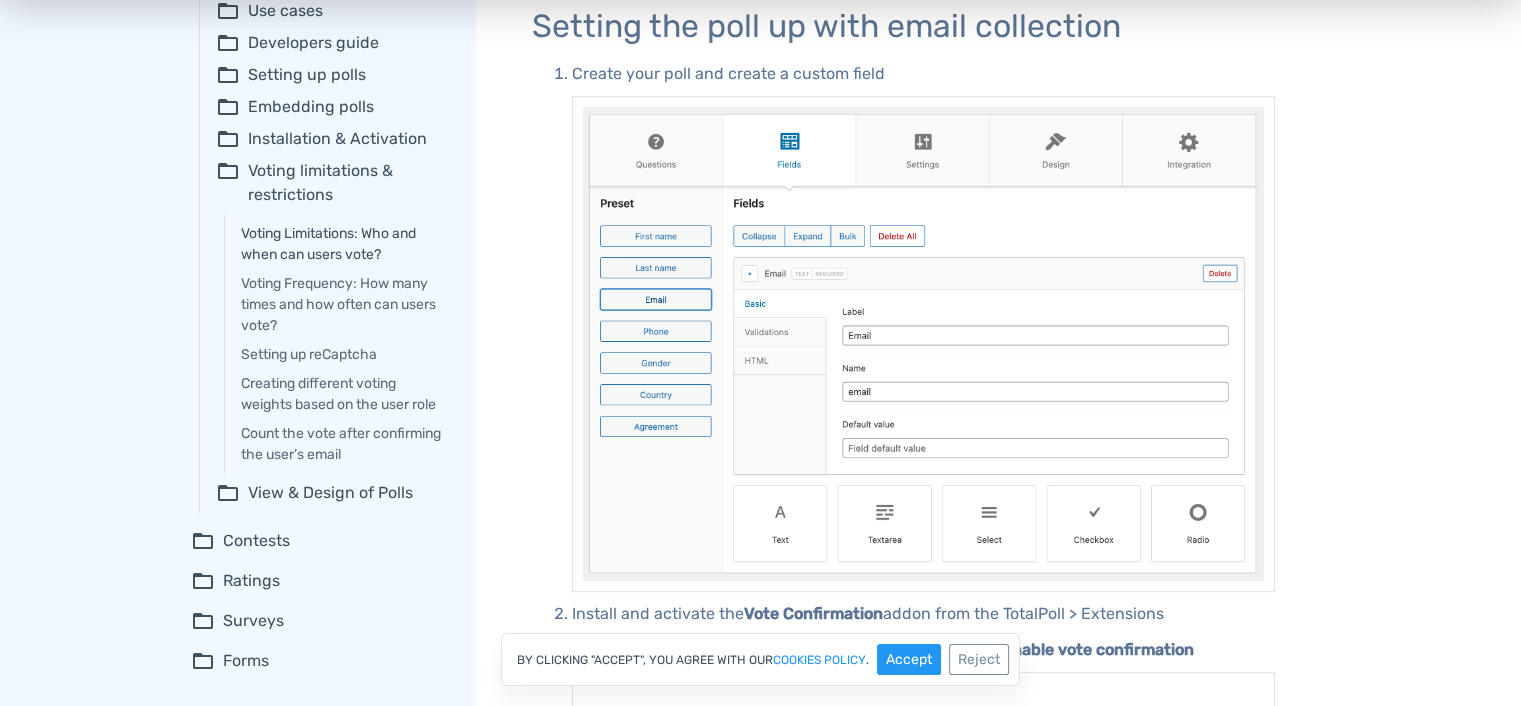 scroll, scrollTop: 664, scrollLeft: 0, axis: vertical 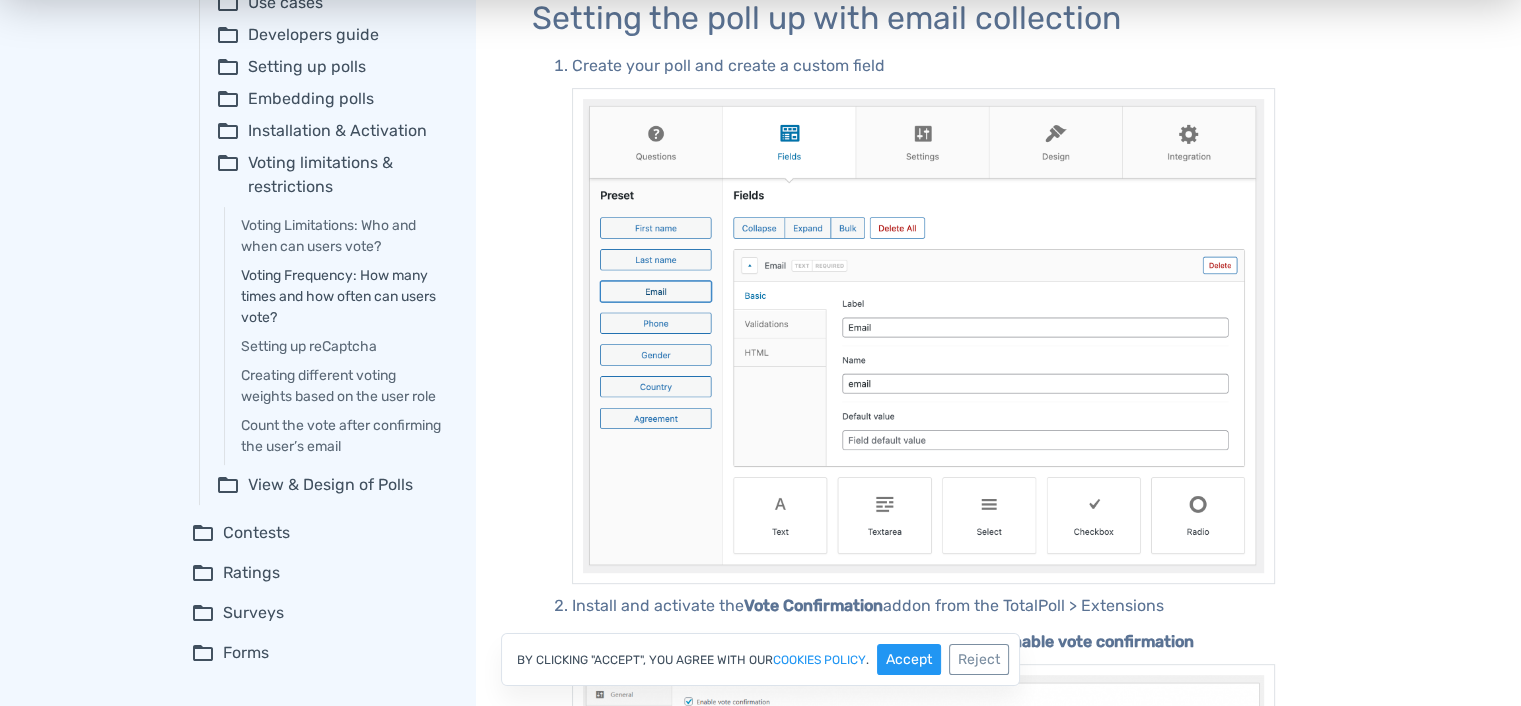 click on "Voting Frequency: How many times and how often can users vote?" at bounding box center (344, 296) 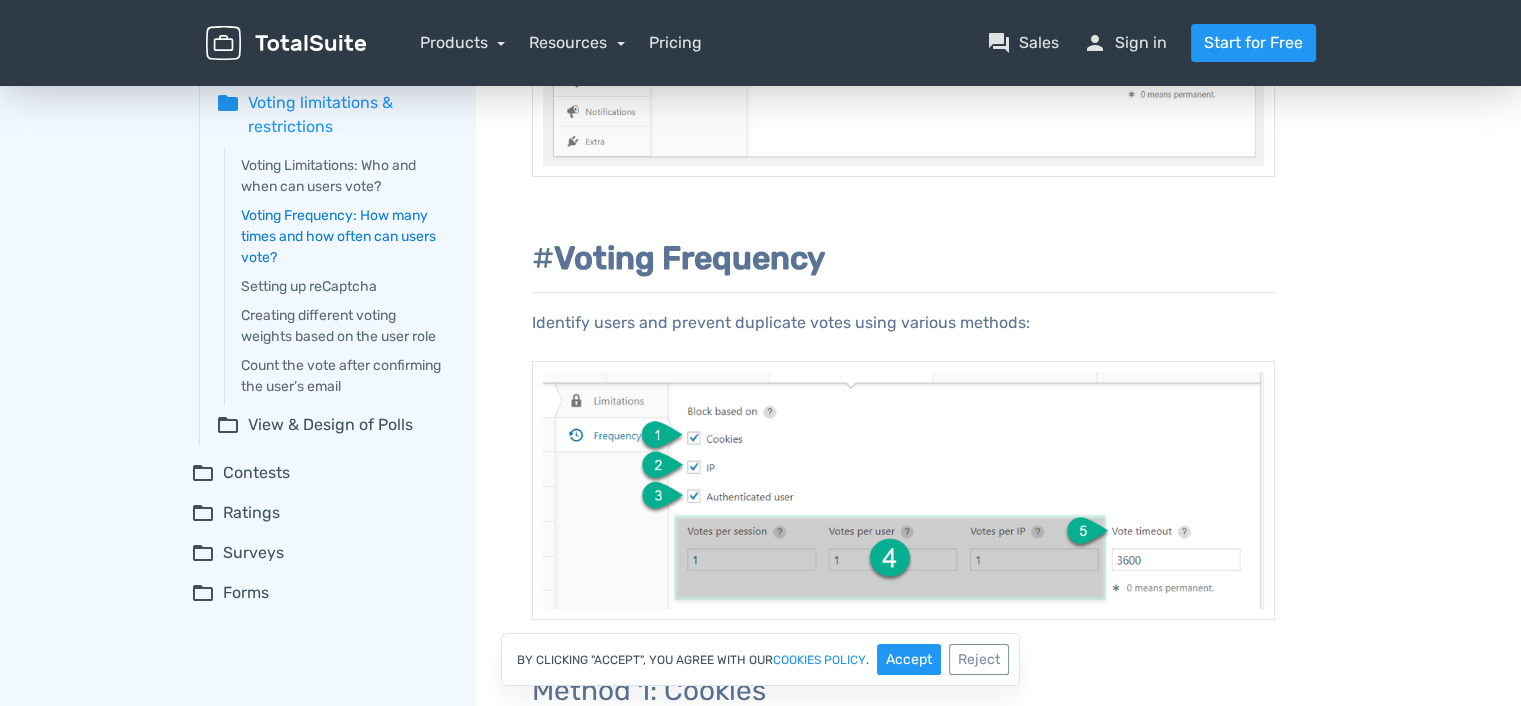scroll, scrollTop: 723, scrollLeft: 0, axis: vertical 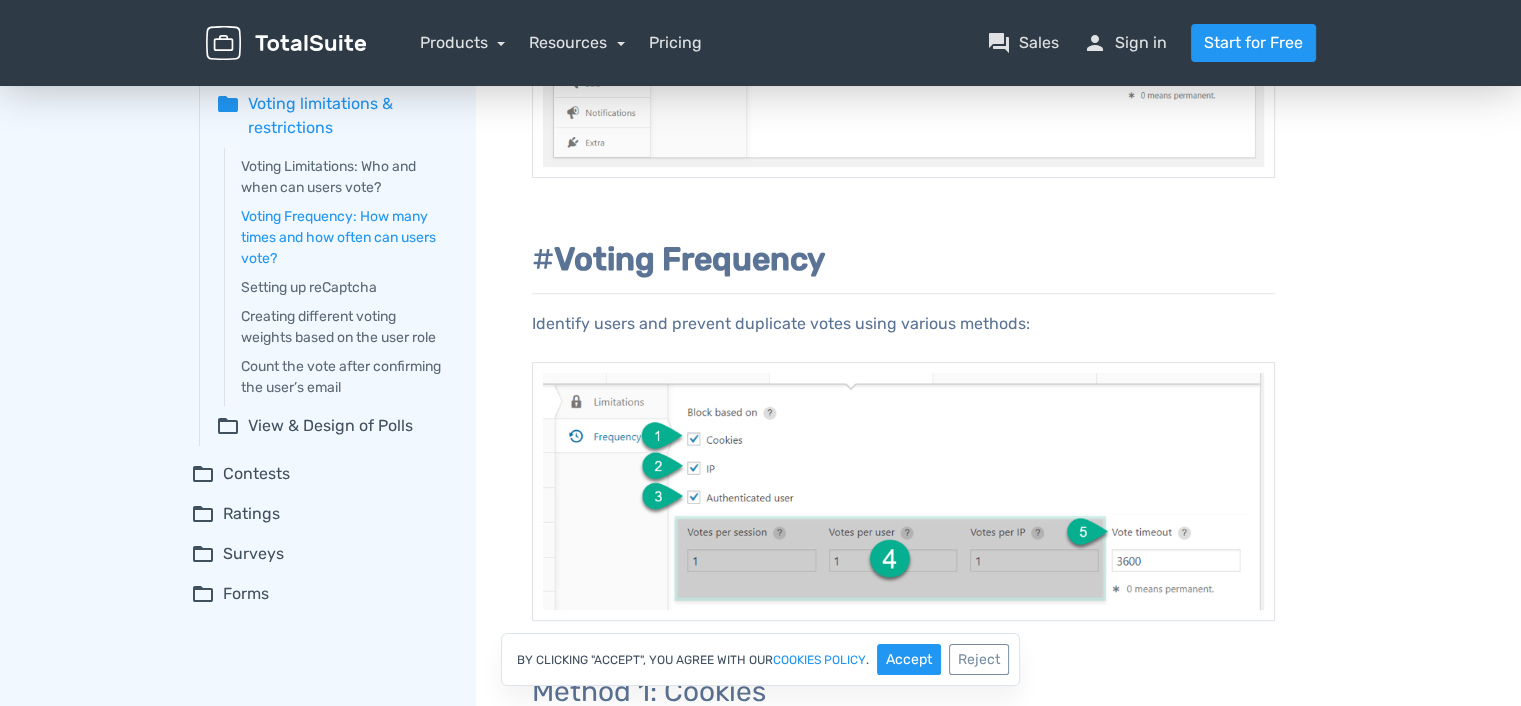 click on "folder_open
Contests" at bounding box center [319, 474] 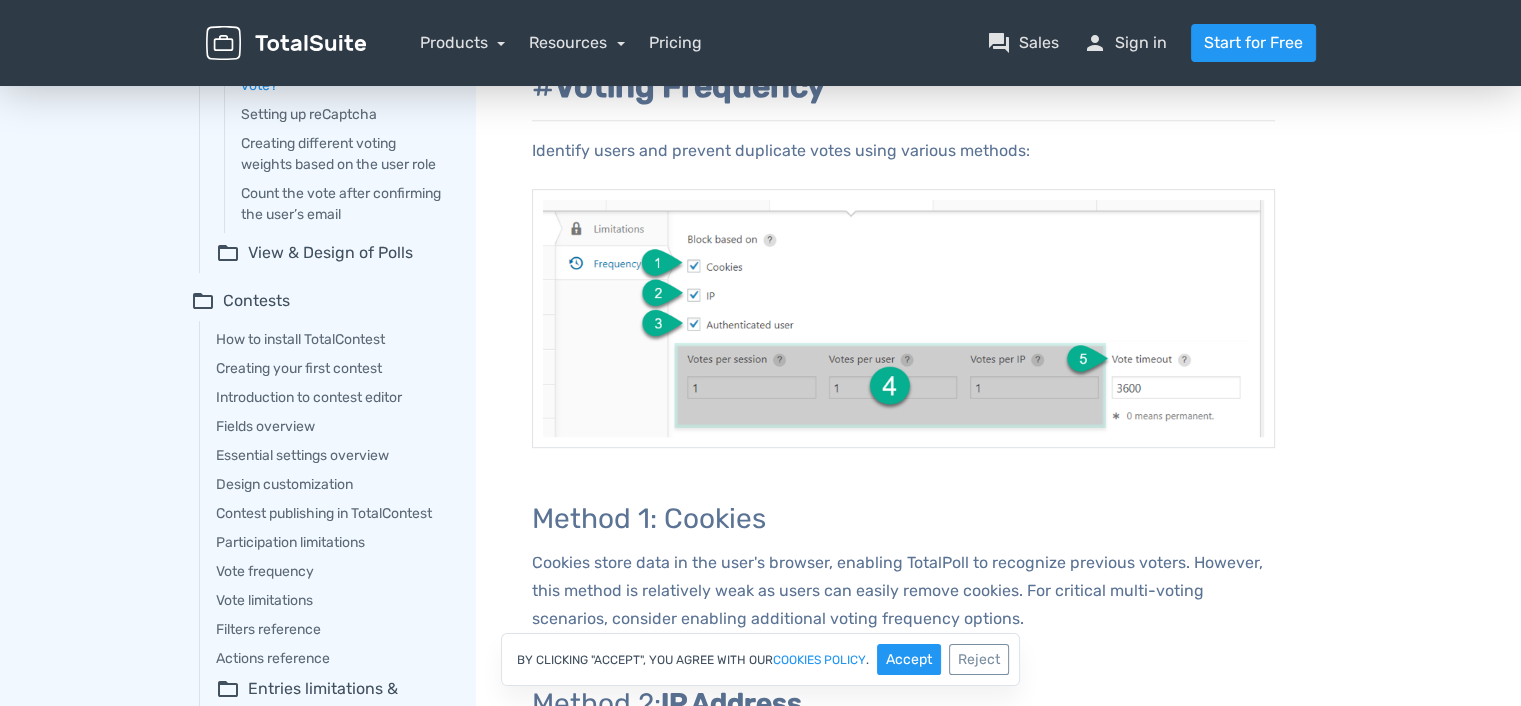scroll, scrollTop: 900, scrollLeft: 0, axis: vertical 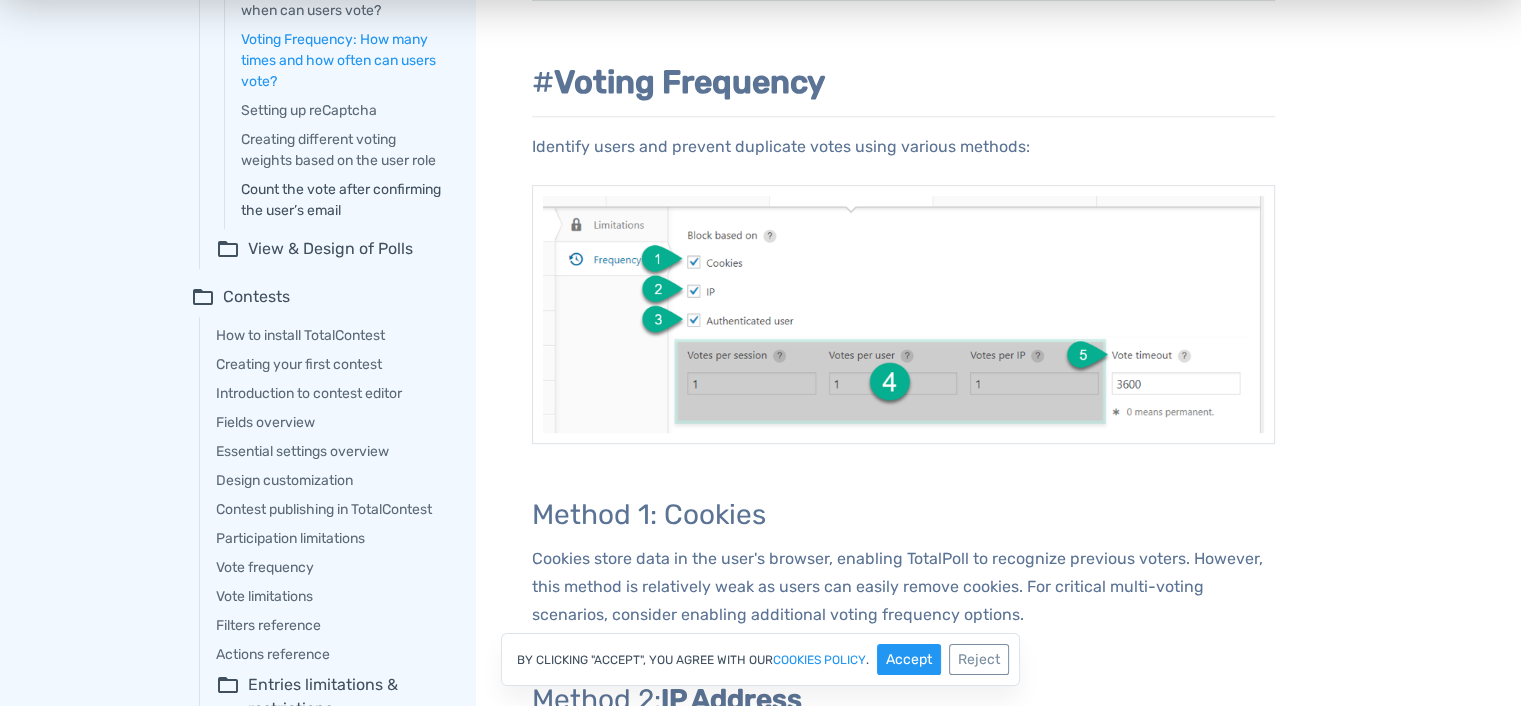 click on "Count the vote after confirming the user’s email" at bounding box center [344, 200] 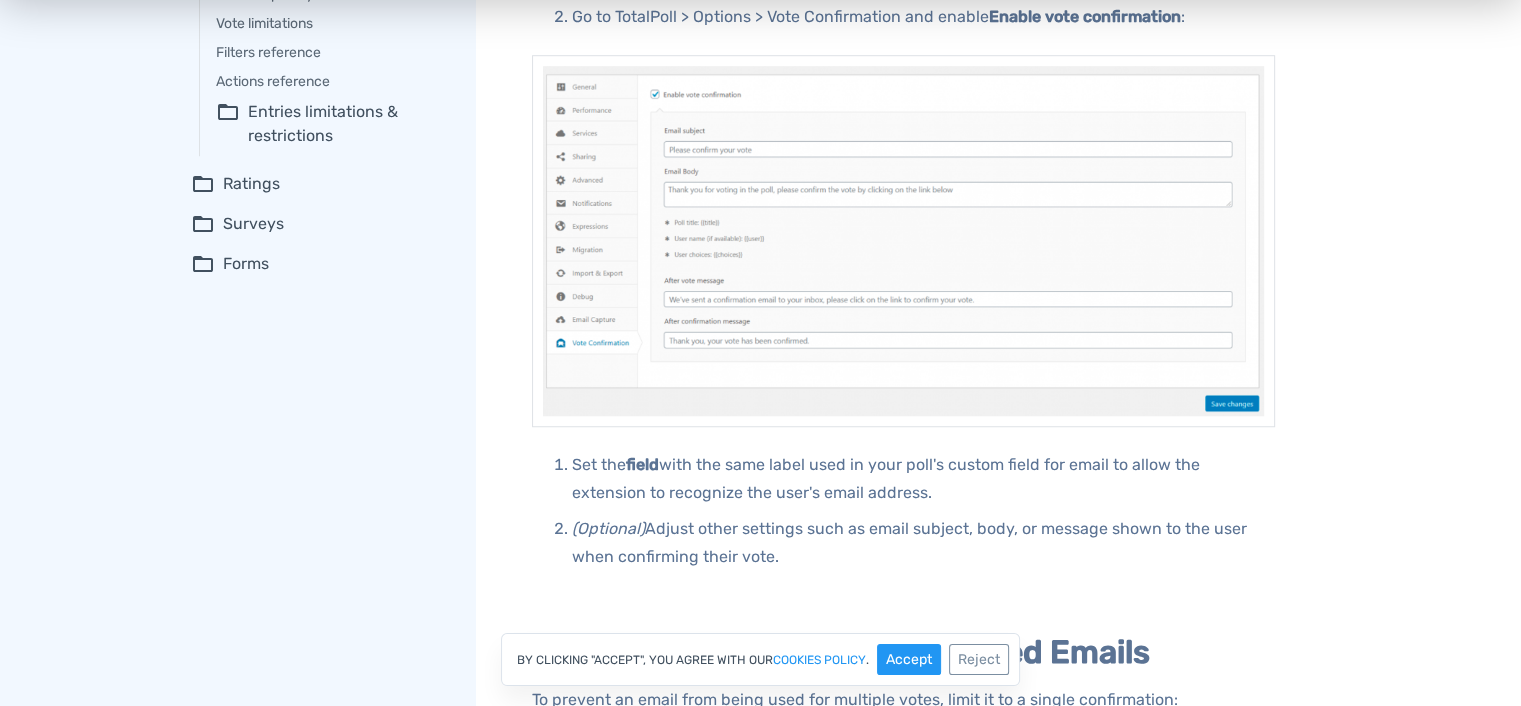 scroll, scrollTop: 1472, scrollLeft: 0, axis: vertical 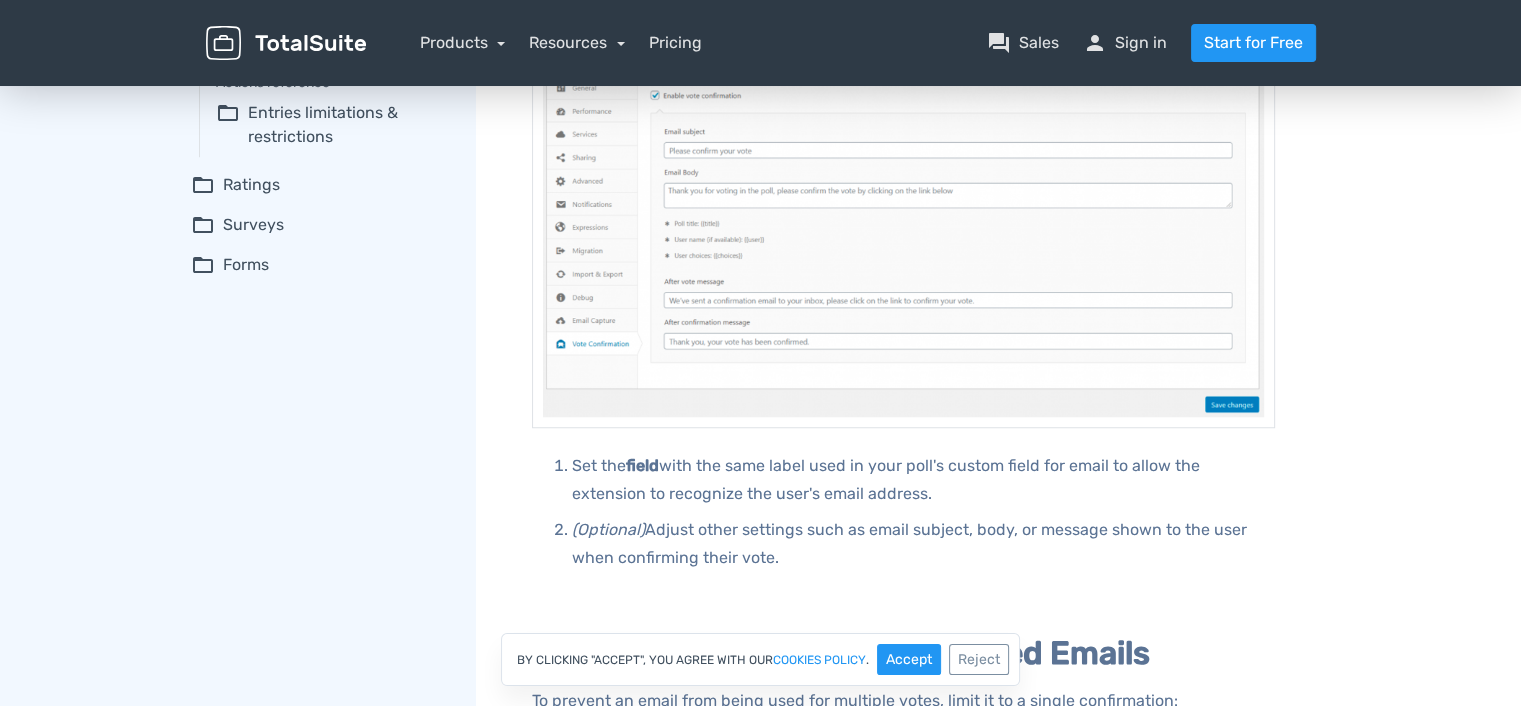 click on "folder_open
Forms" at bounding box center [319, 265] 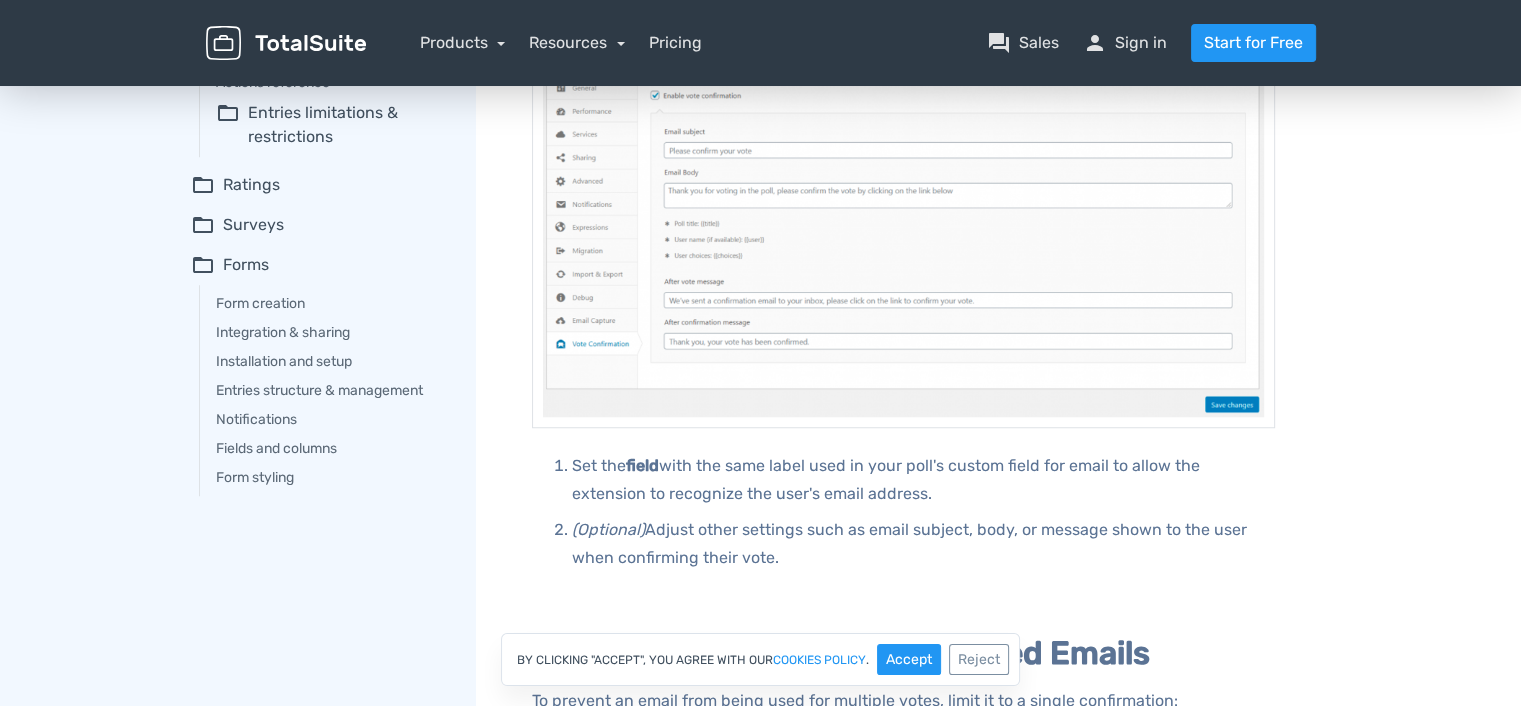 click on "folder_open
Surveys" at bounding box center (319, 225) 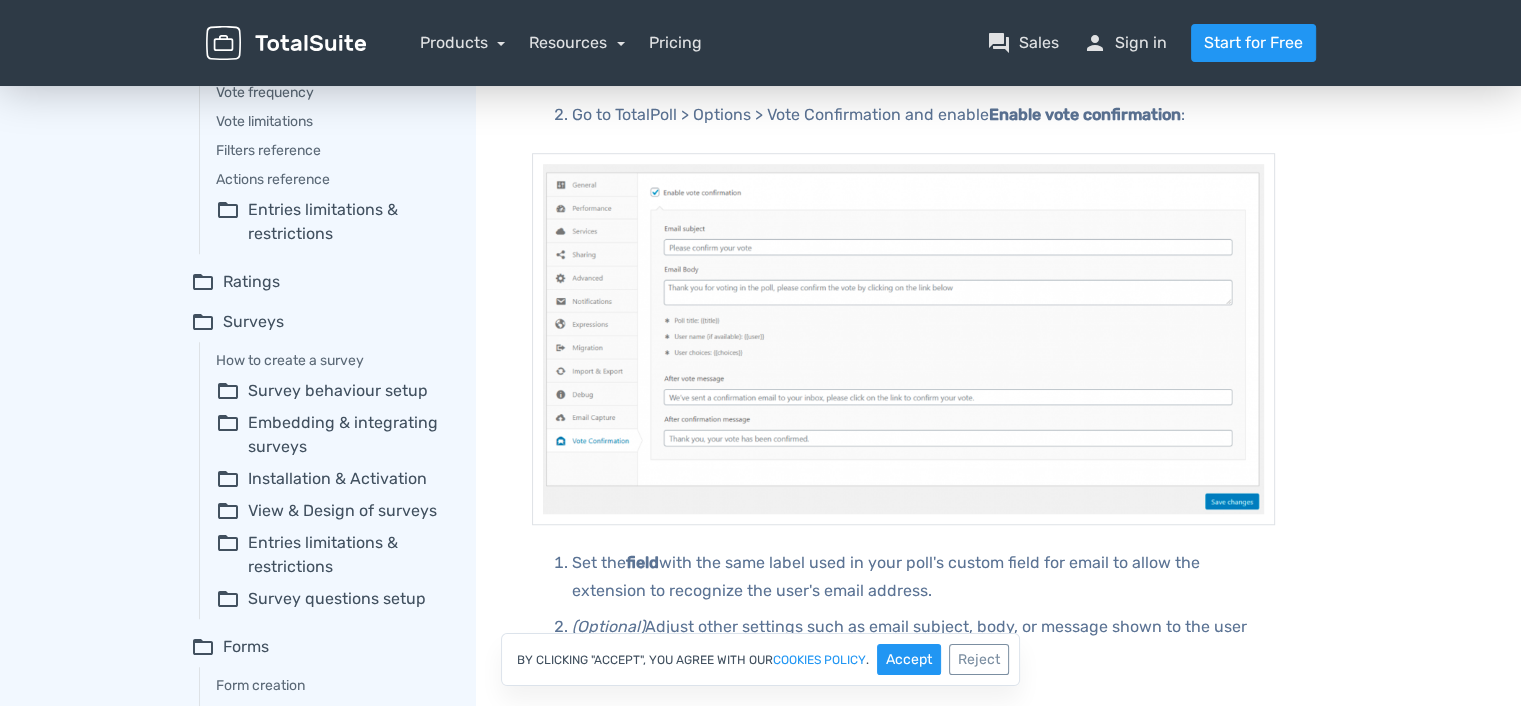 scroll, scrollTop: 1369, scrollLeft: 0, axis: vertical 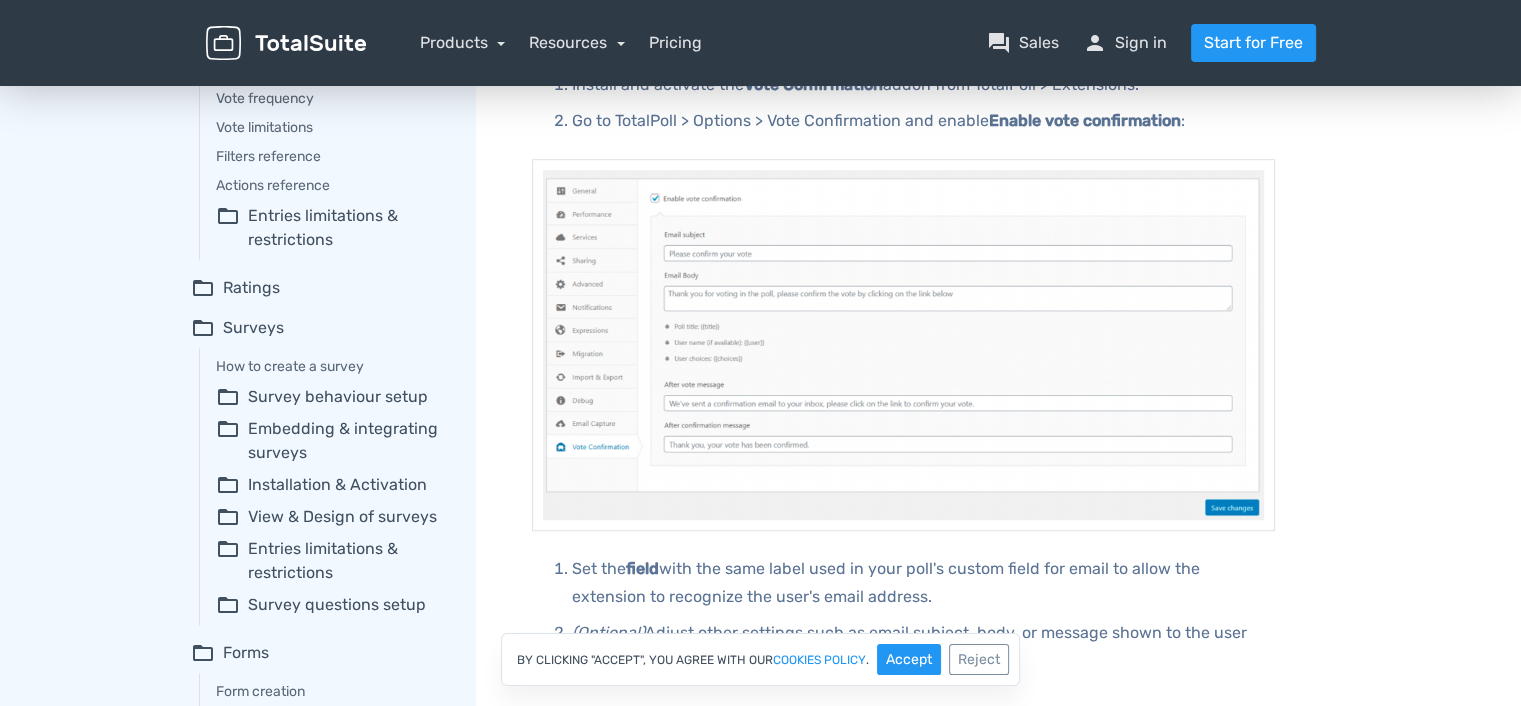 click on "folder_open
Ratings" at bounding box center (319, 288) 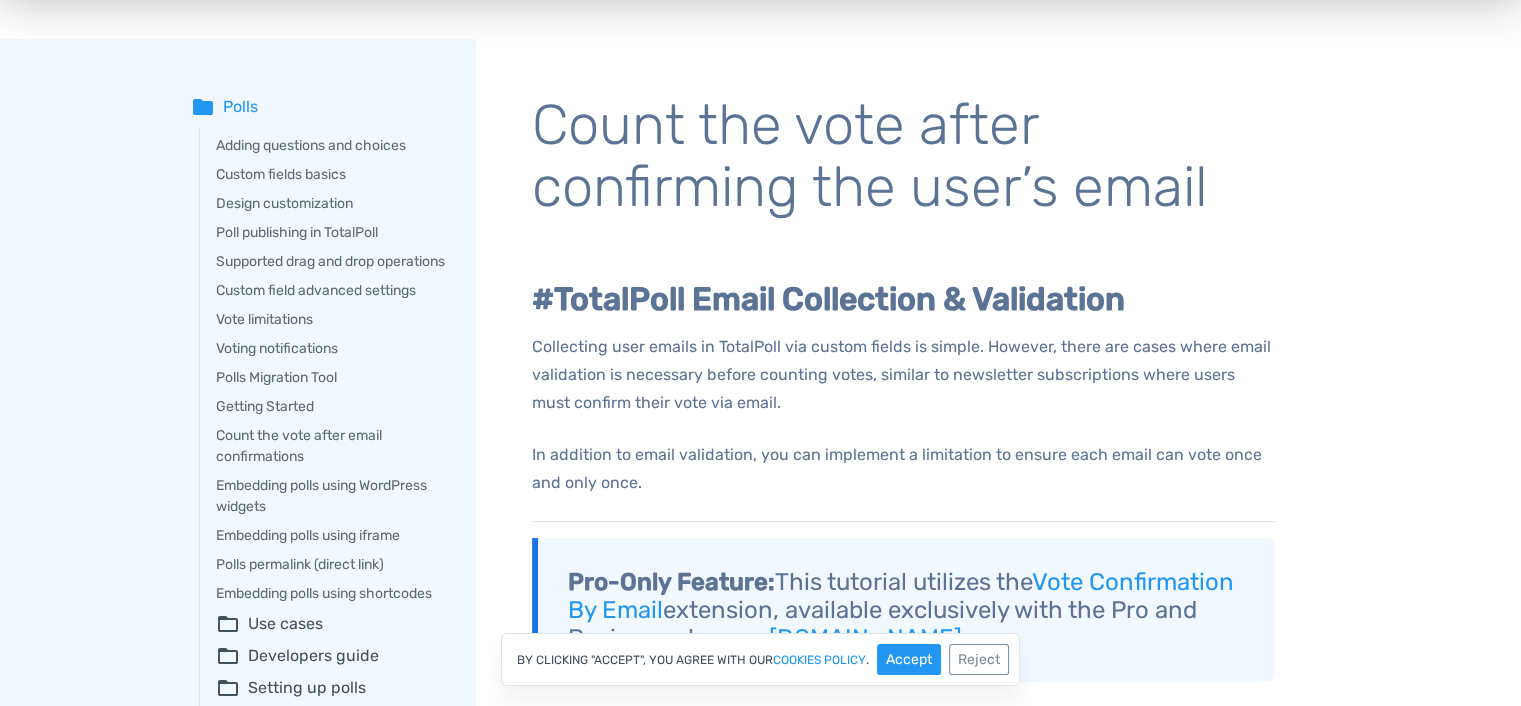 scroll, scrollTop: 35, scrollLeft: 0, axis: vertical 